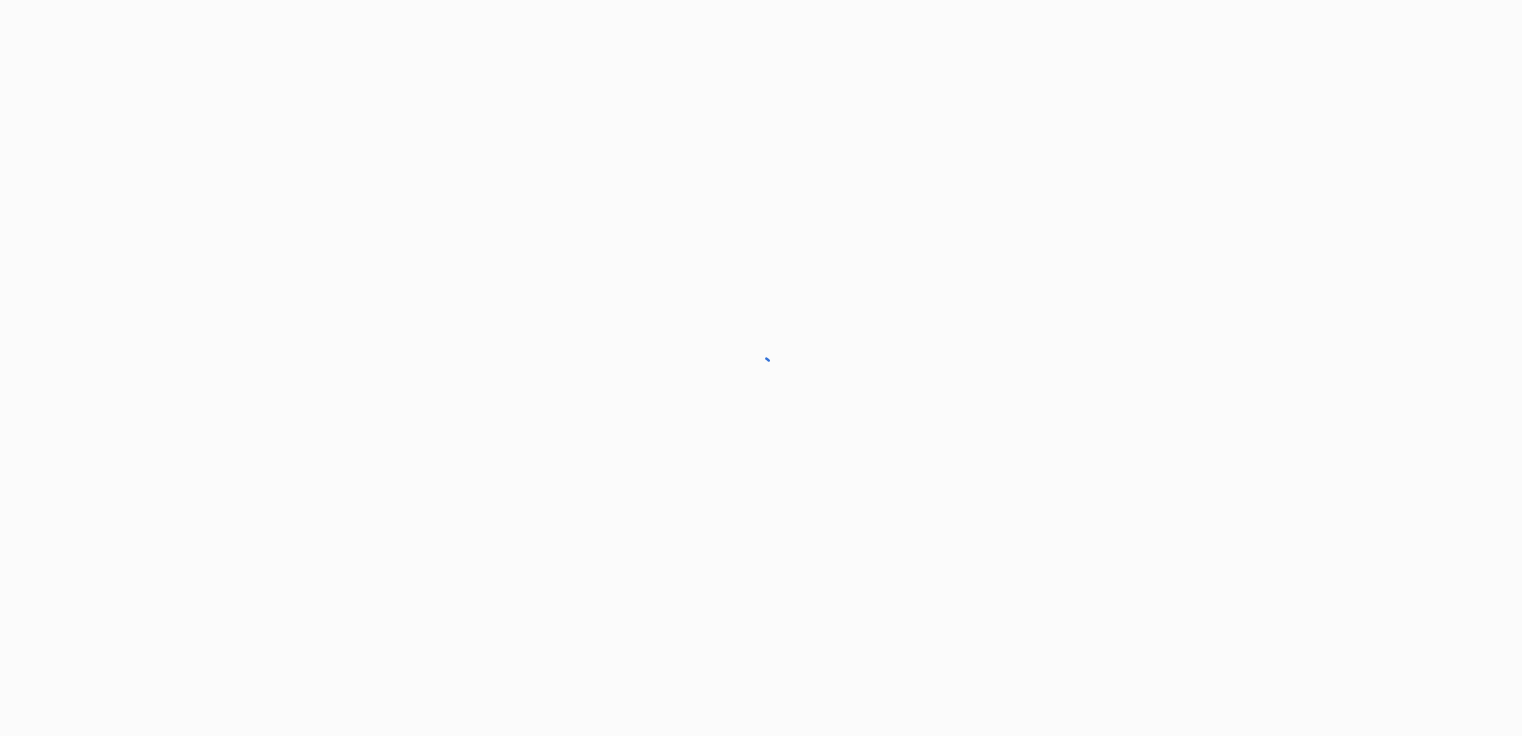 scroll, scrollTop: 0, scrollLeft: 0, axis: both 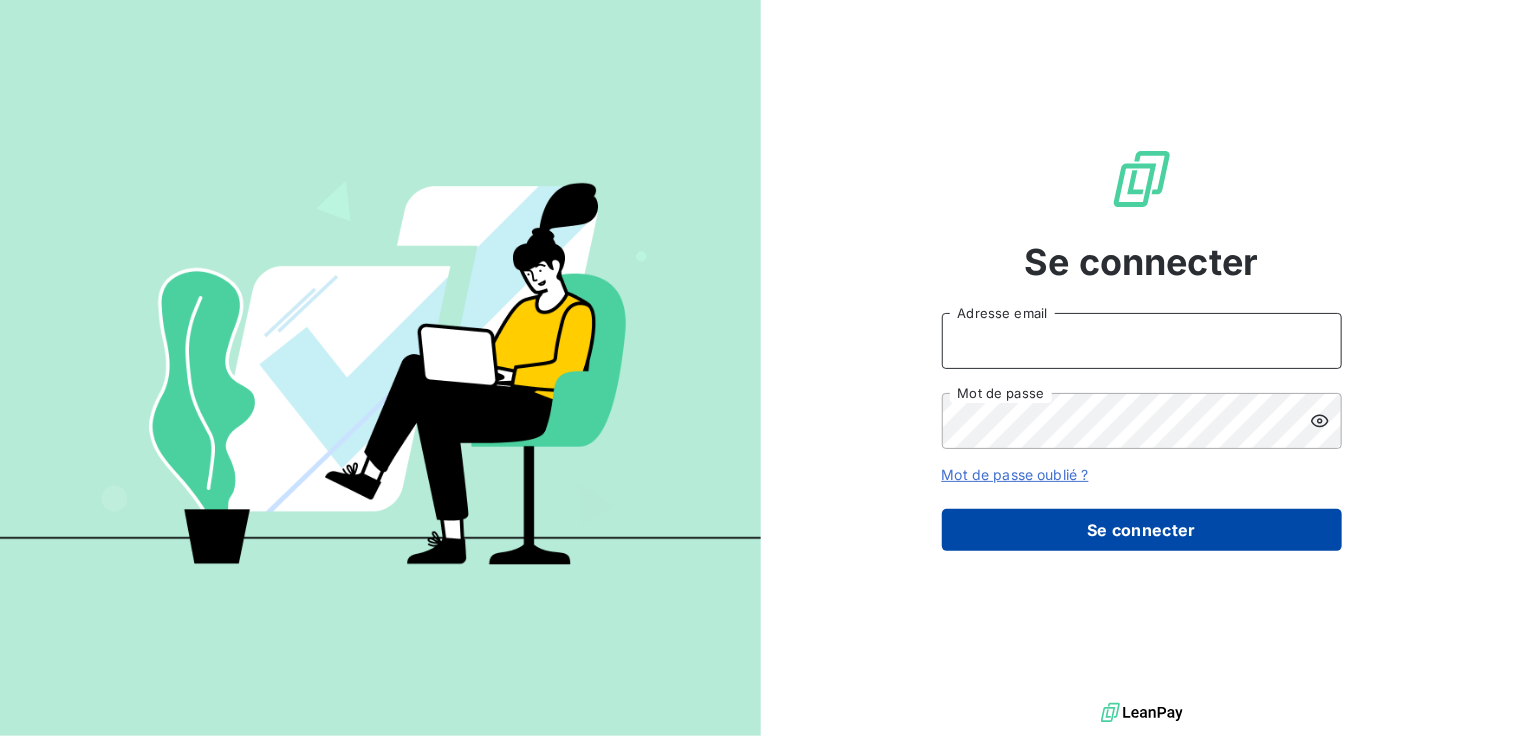 type on "sophie.fromont@larationnelle.fr" 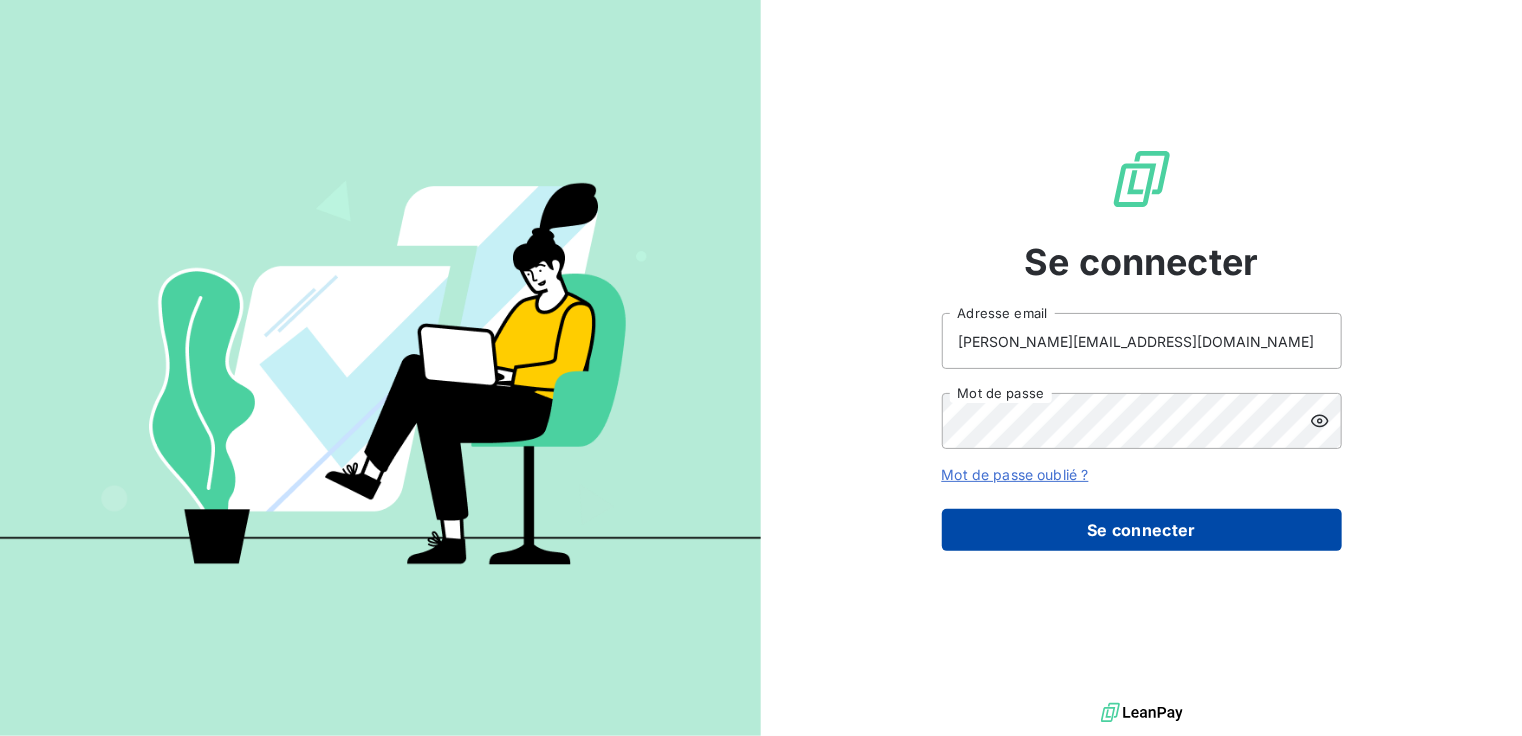click on "Se connecter" at bounding box center [1142, 530] 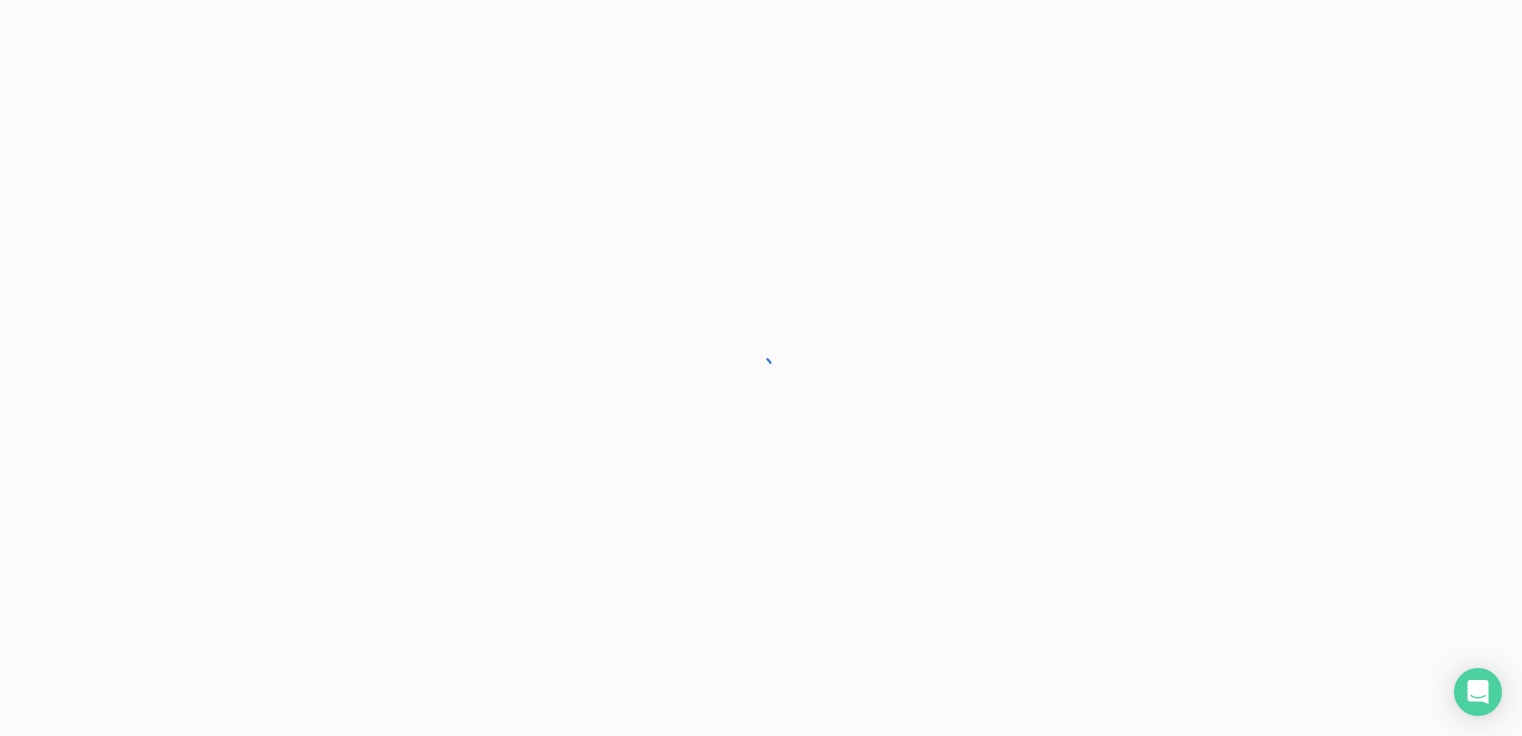 scroll, scrollTop: 0, scrollLeft: 0, axis: both 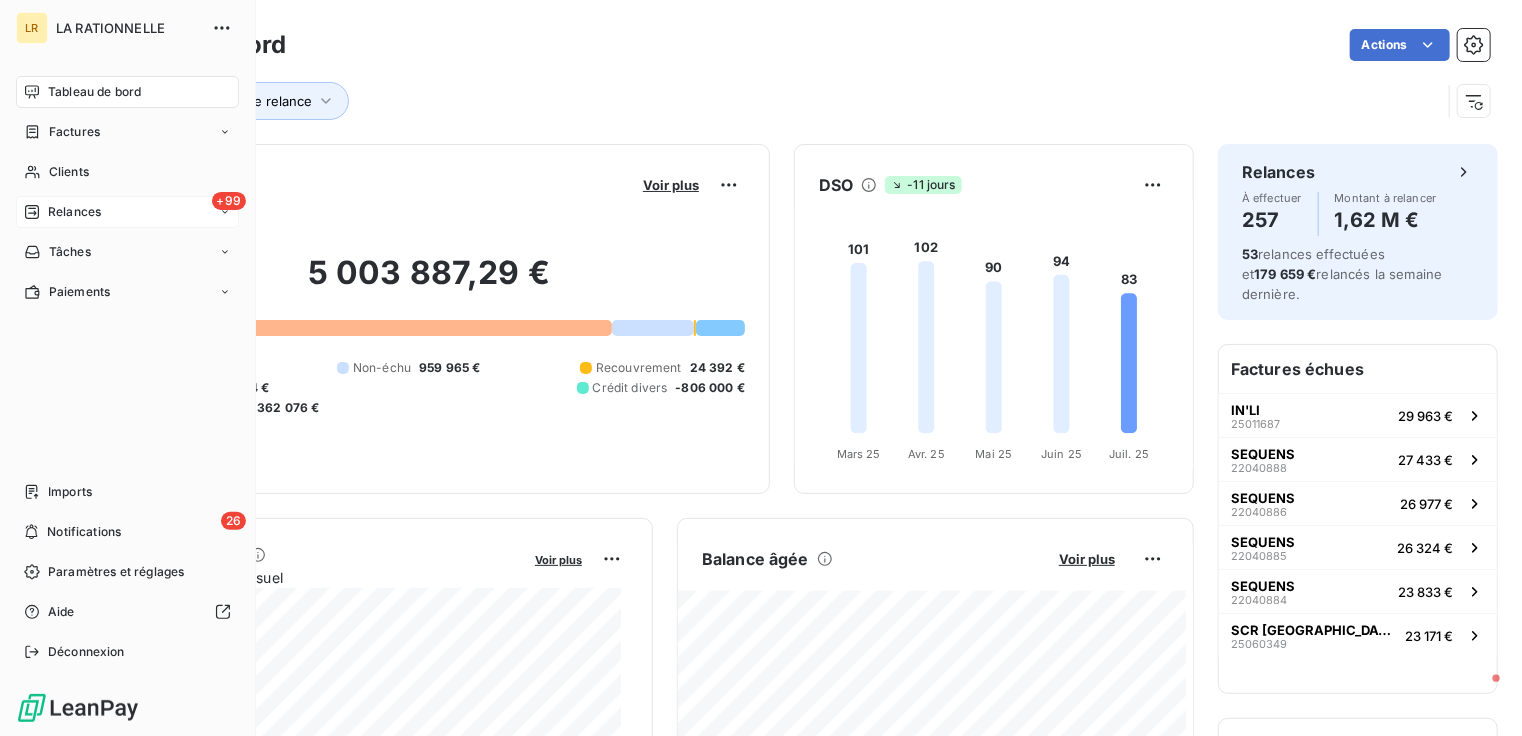 click on "Relances" at bounding box center [74, 212] 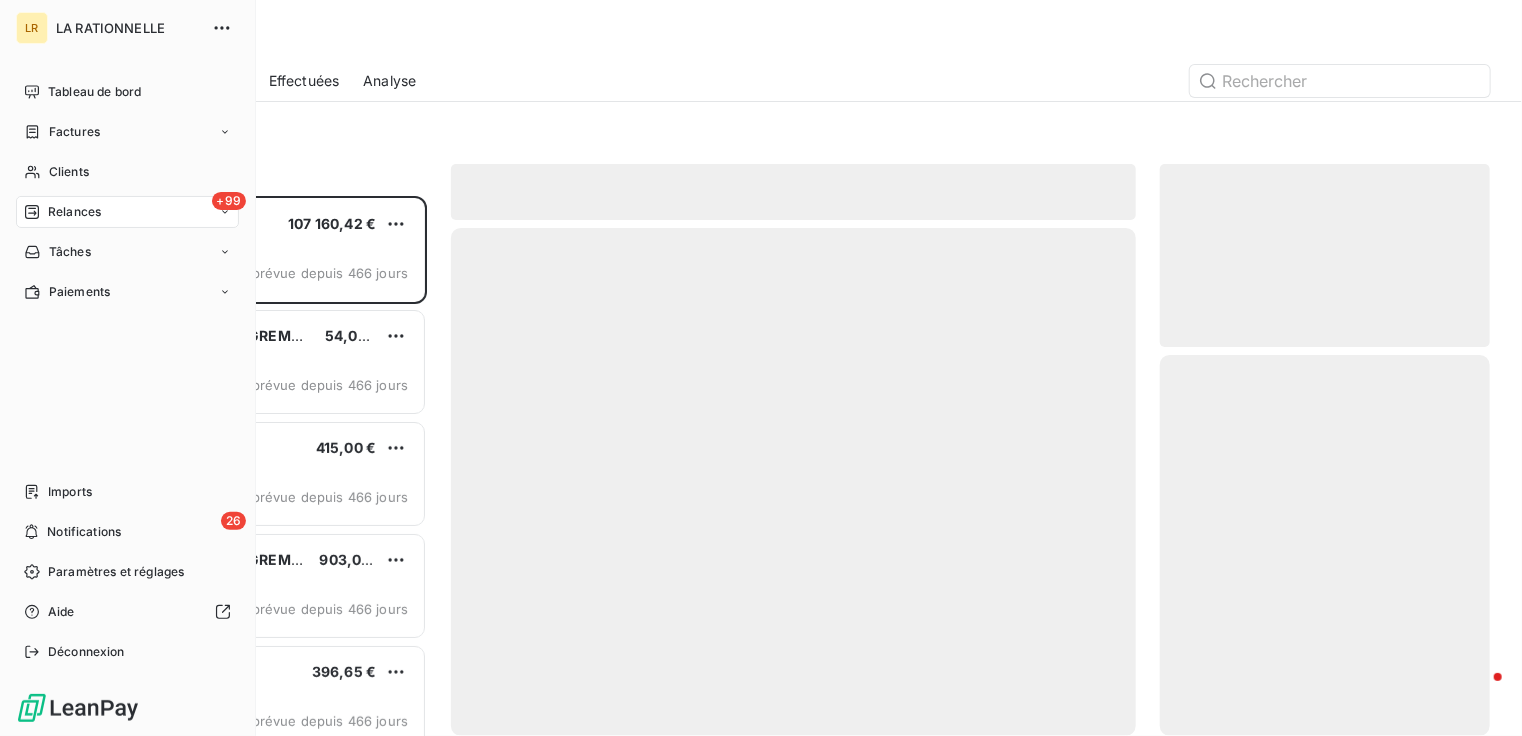scroll, scrollTop: 16, scrollLeft: 16, axis: both 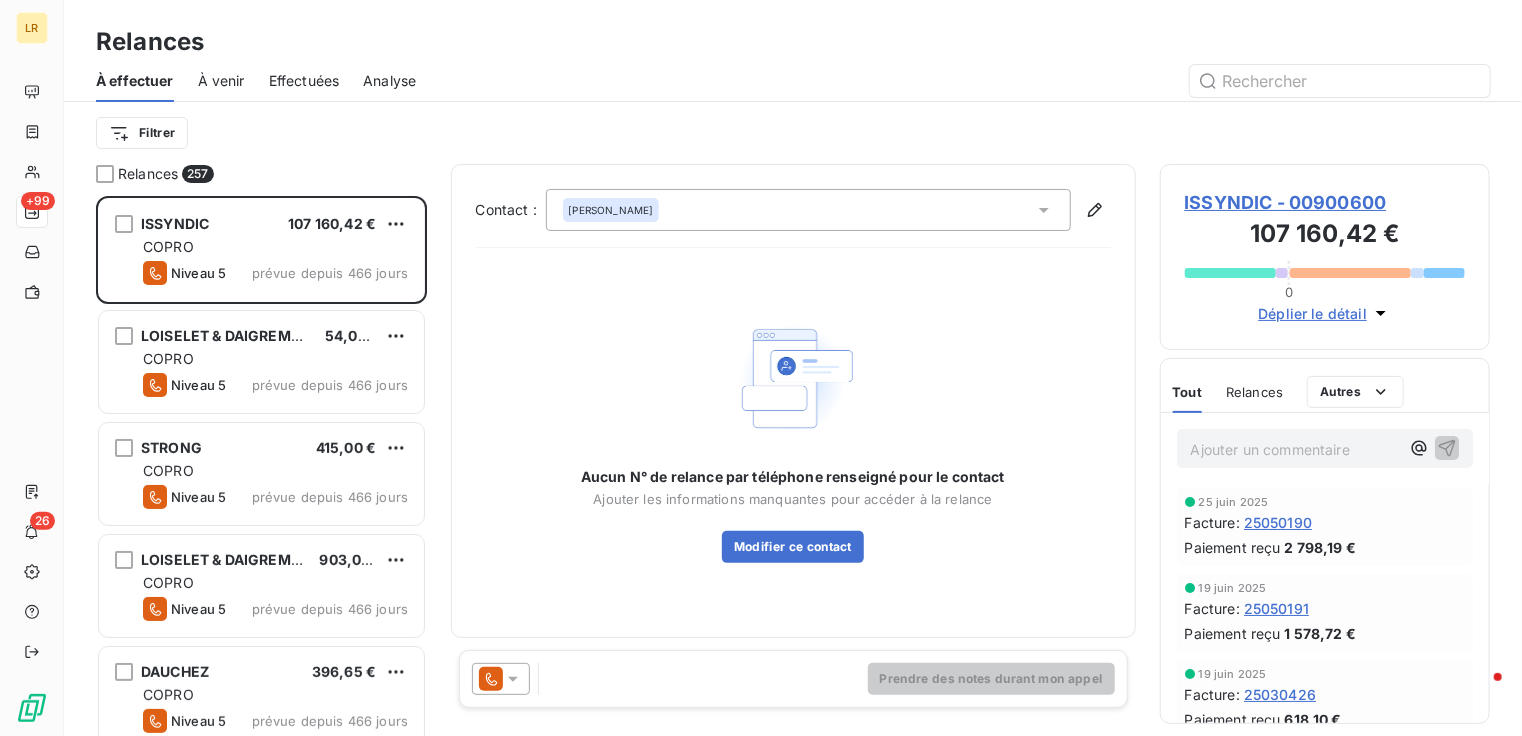 click on "À venir" at bounding box center [221, 81] 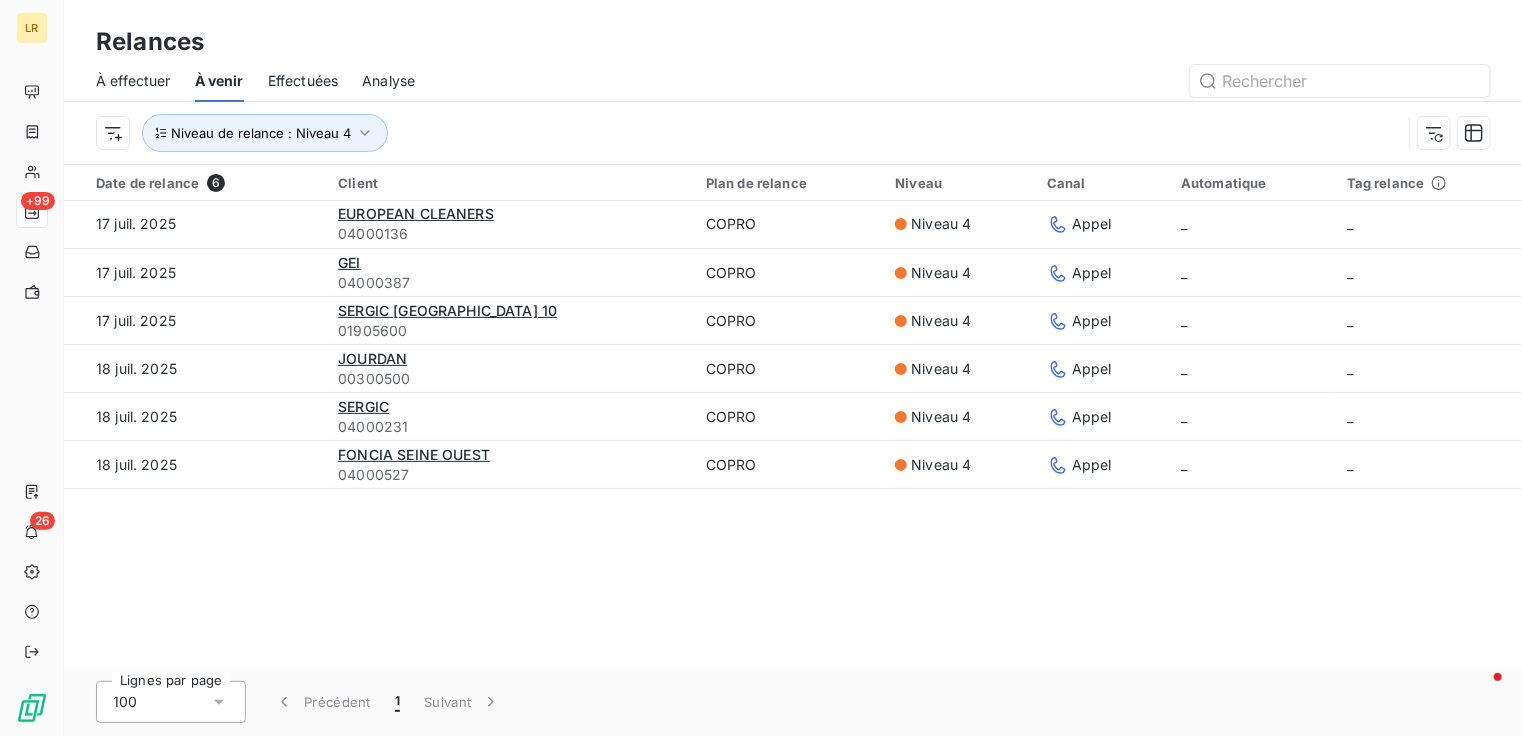 click on "À effectuer" at bounding box center (133, 81) 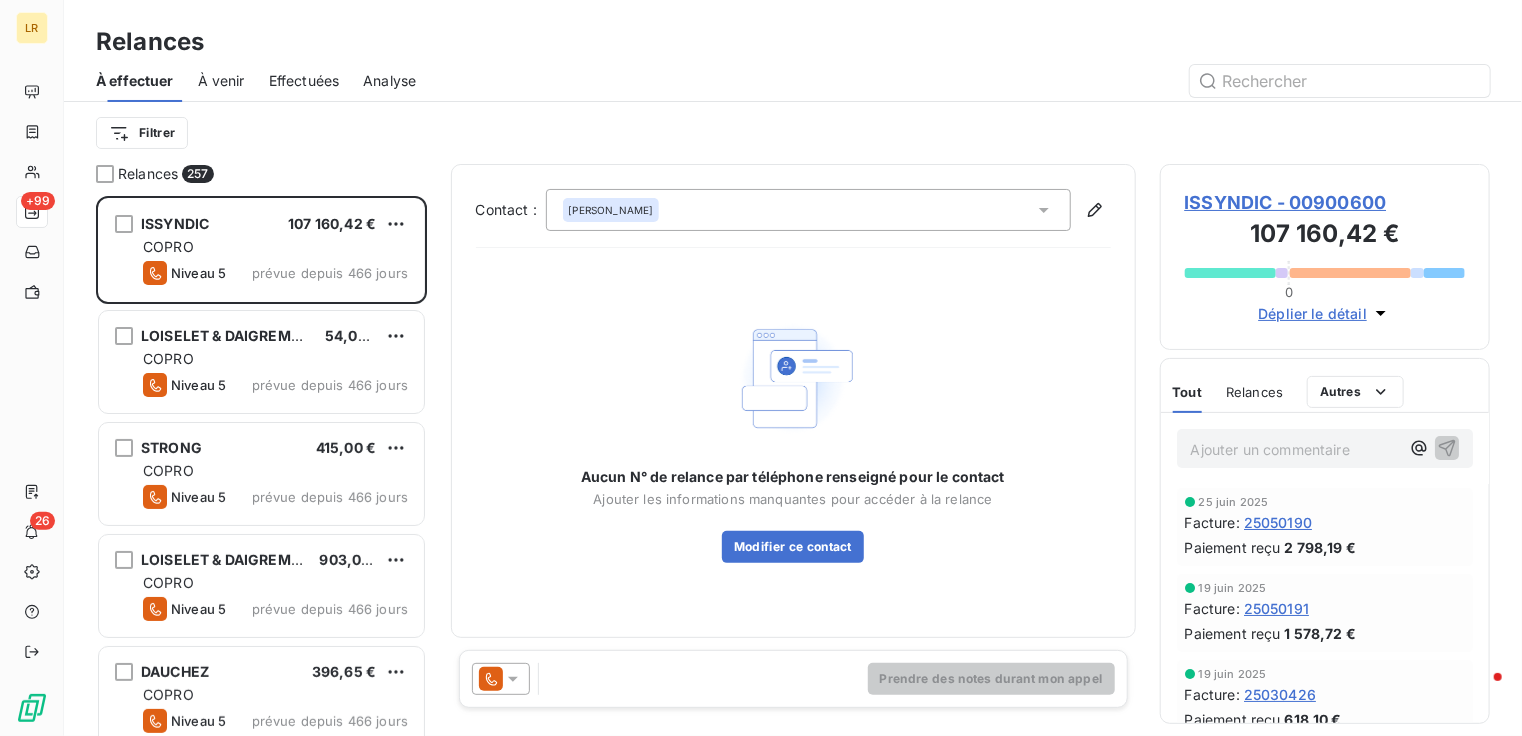 scroll, scrollTop: 16, scrollLeft: 16, axis: both 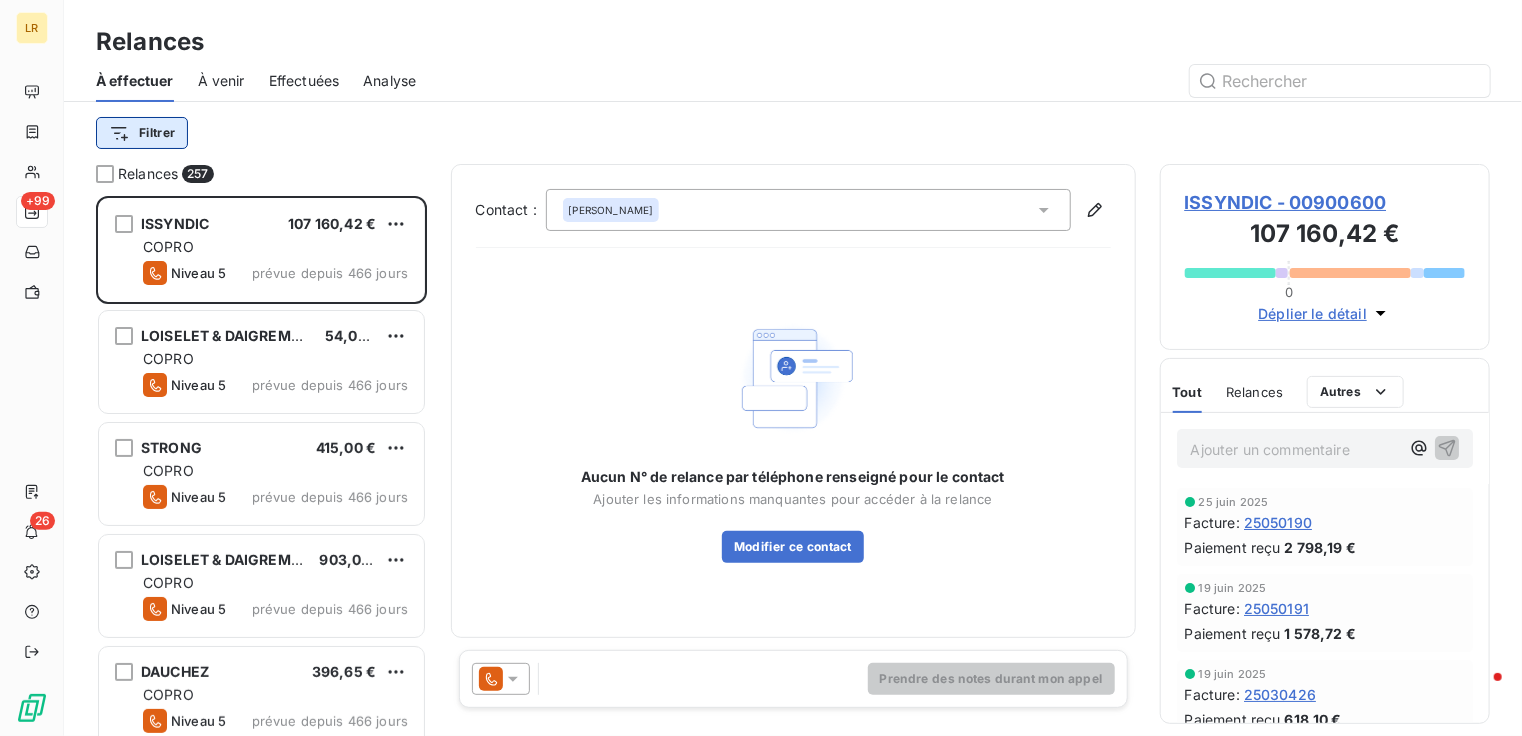 click on "LR +99 26 Relances À effectuer À venir Effectuées Analyse Filtrer Relances 257 ISSYNDIC 107 160,42 € COPRO Niveau 5 prévue depuis 466 jours LOISELET & DAIGREMONT 54,00 € COPRO Niveau 5 prévue depuis 466 jours STRONG 415,00 € COPRO Niveau 5 prévue depuis 466 jours LOISELET & DAIGREMONT 903,07 € COPRO Niveau 5 prévue depuis 466 jours DAUCHEZ 396,65 € COPRO Niveau 5 prévue depuis 466 jours CLESENCE 264,00 € COPRO Niveau 5 prévue depuis 466 jours ANCOTEC 394,89 € COPRO Niveau 5 prévue depuis 466 jours ECGT 17 990,59 € COPRO Niveau 5 prévue depuis 466 jours LOISELET & DAIGREMONT 77,40 € COPRO Niveau 5 prévue depuis 466 jours ALTOSEQUANAIS 1 650,78 € COPRO Niveau 5 prévue depuis 466 jours IMMO DE FRANCE 2 297,76 € COPRO Niveau 5 prévue depuis 466 jours SCI ETOILE 33,06 € COPRO Niveau 5 prévue depuis 466 jours IMA PROPERTY 270,00 € COPRO Niveau 5 prévue depuis 466 jours FONCIA SEINE OUEST 316,66 € COPRO Niveau 5 prévue depuis 466 jours 0" at bounding box center [761, 368] 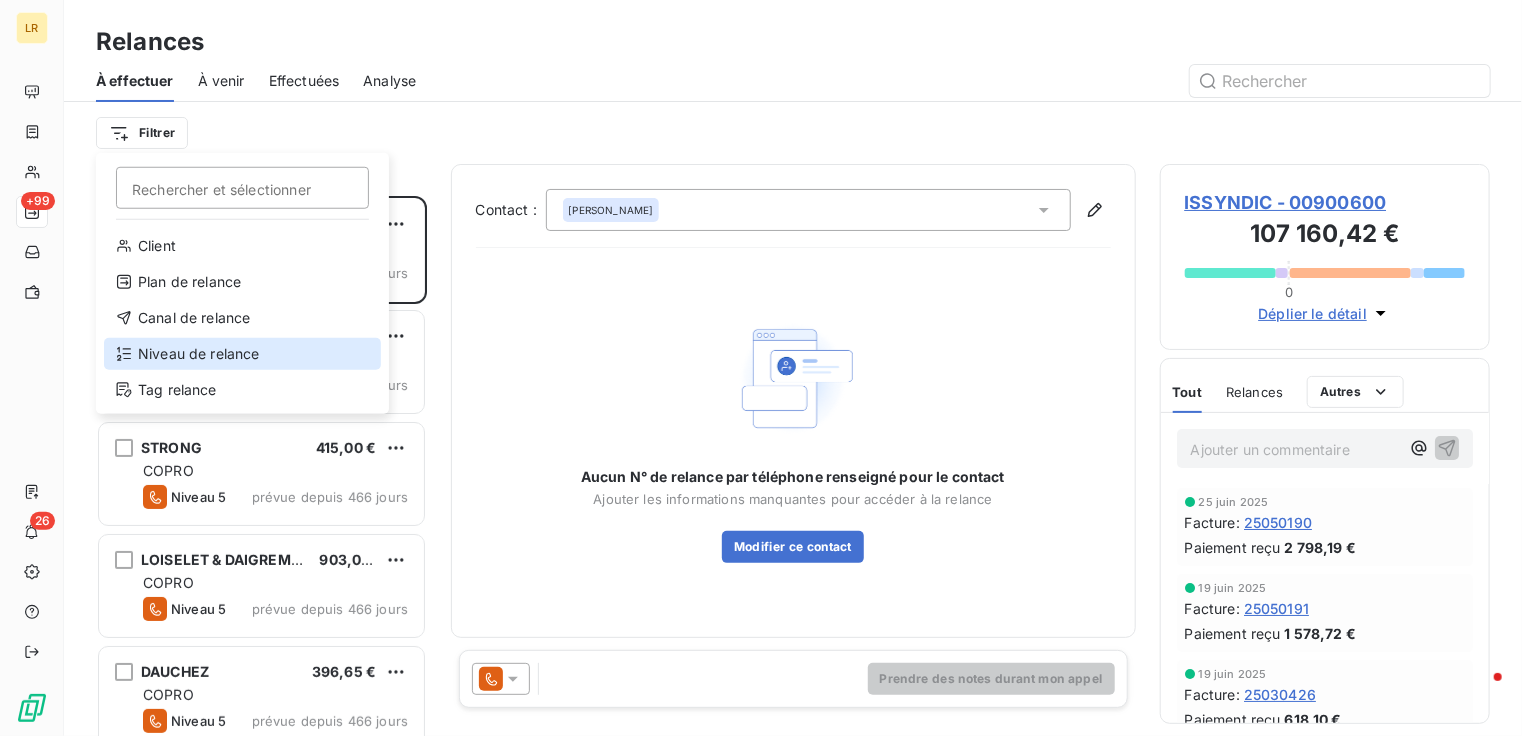 click on "Niveau de relance" at bounding box center [242, 354] 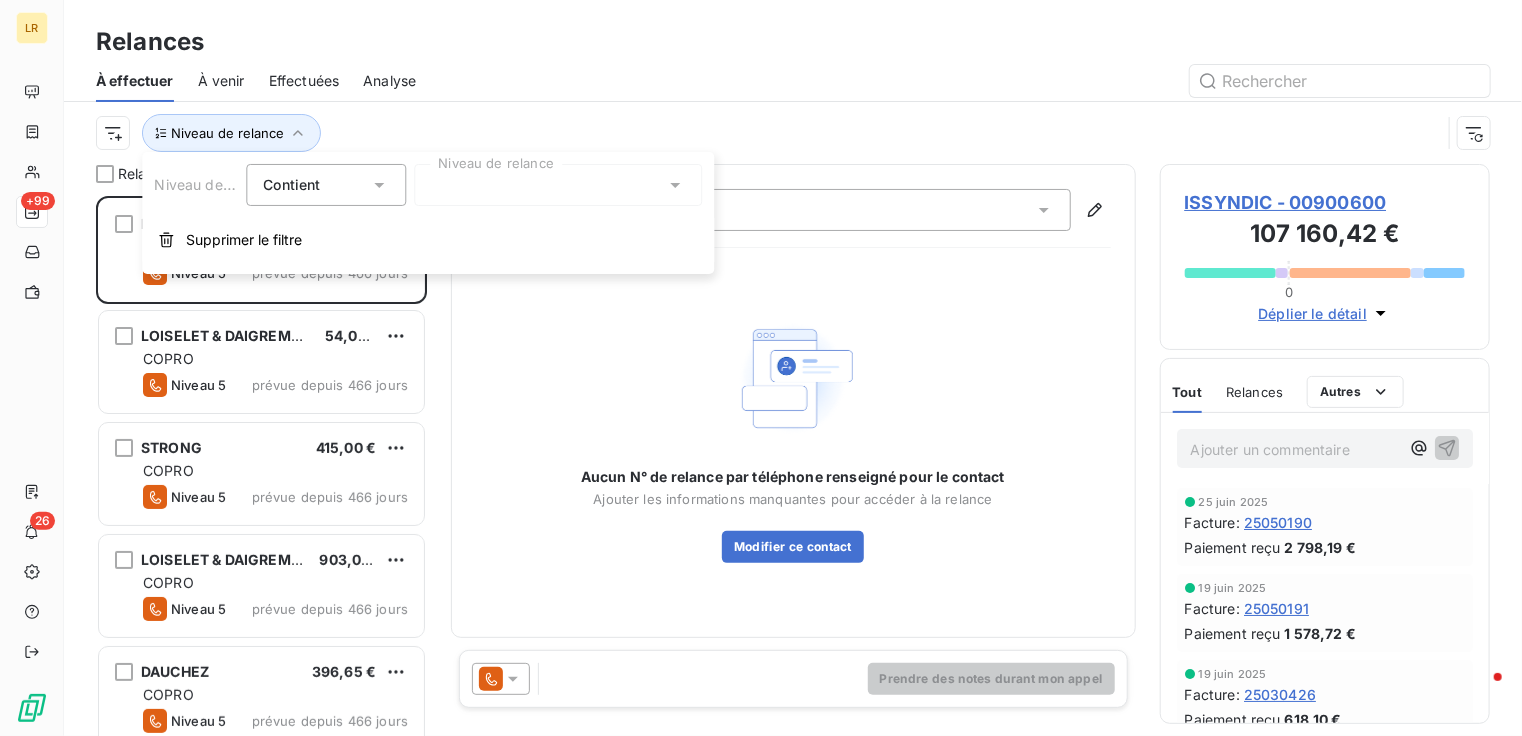 click 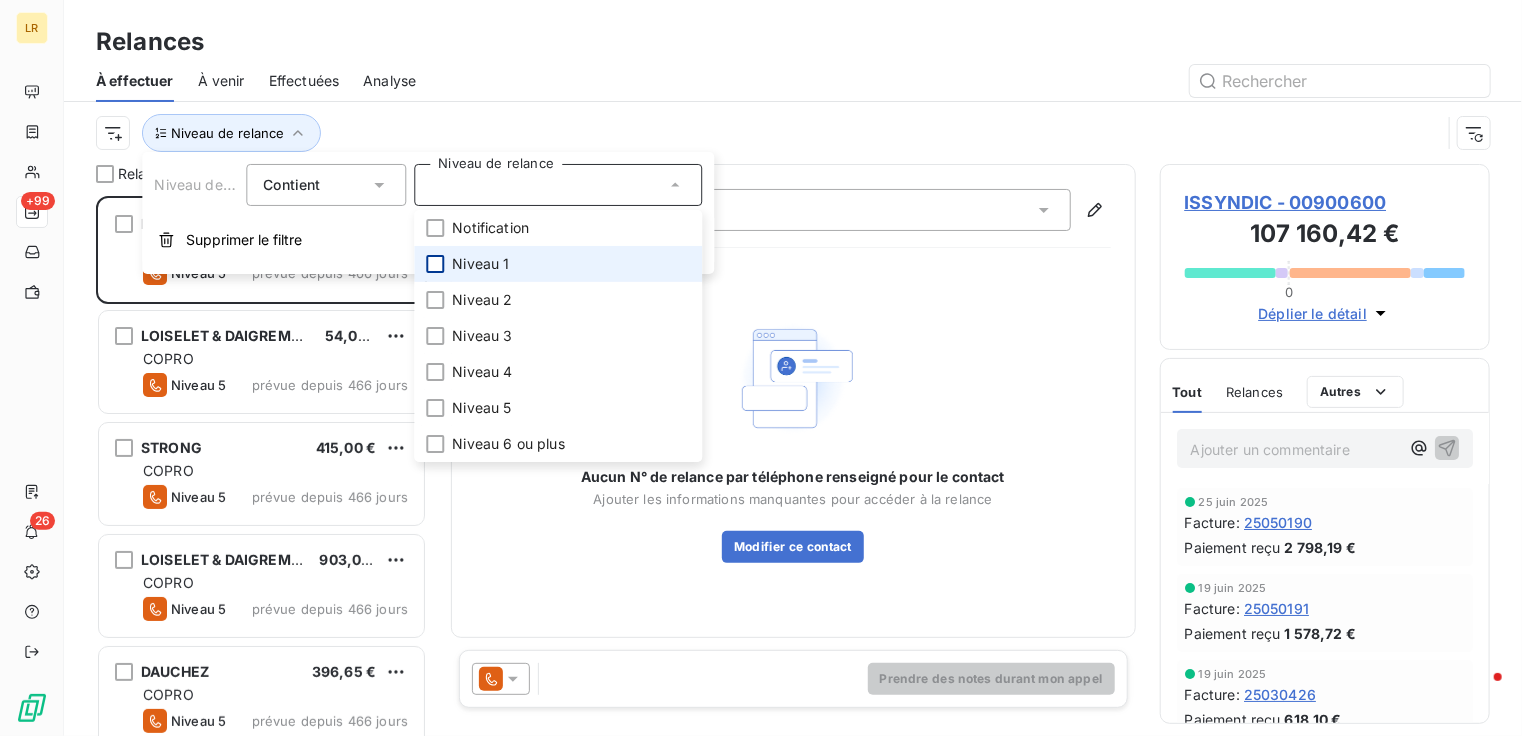 click at bounding box center (435, 264) 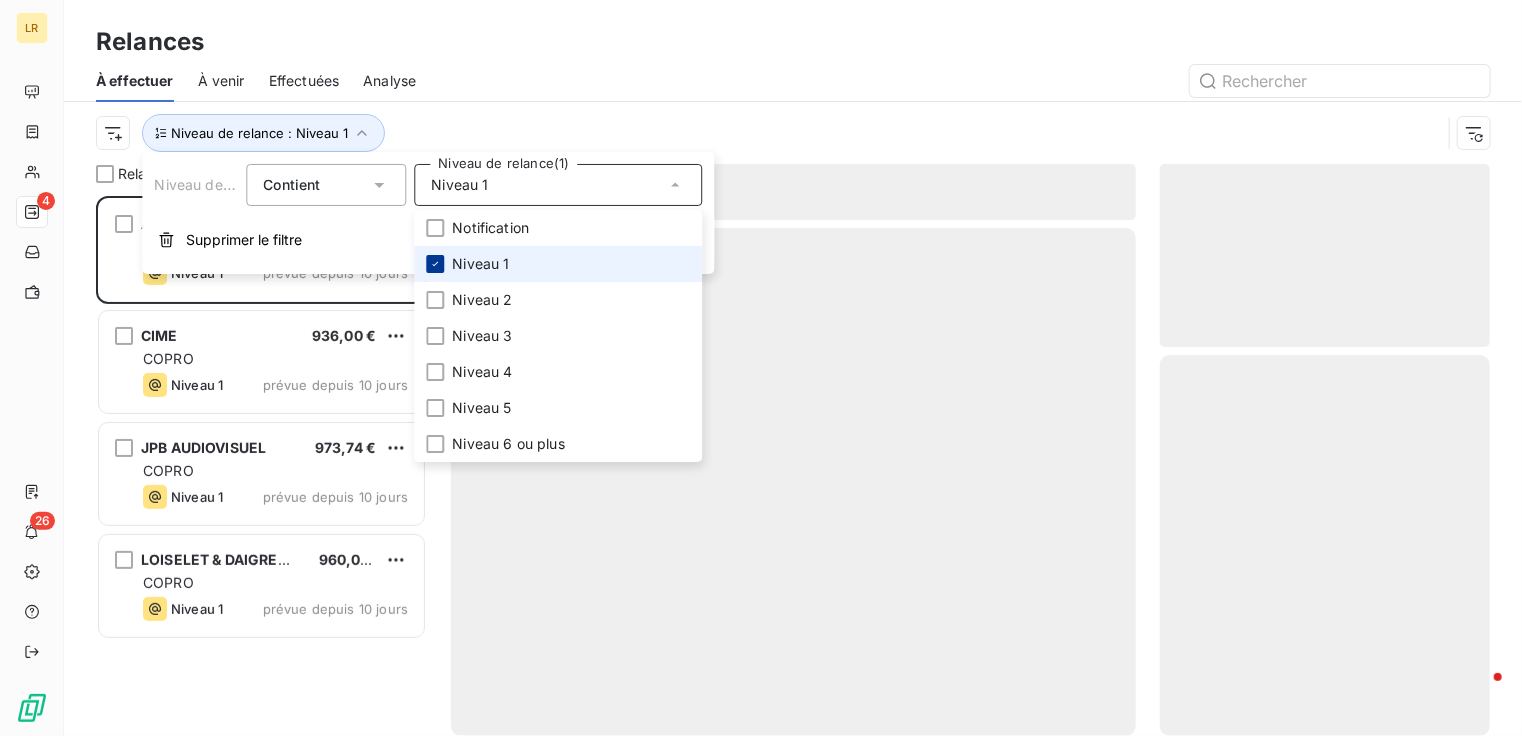 scroll, scrollTop: 16, scrollLeft: 16, axis: both 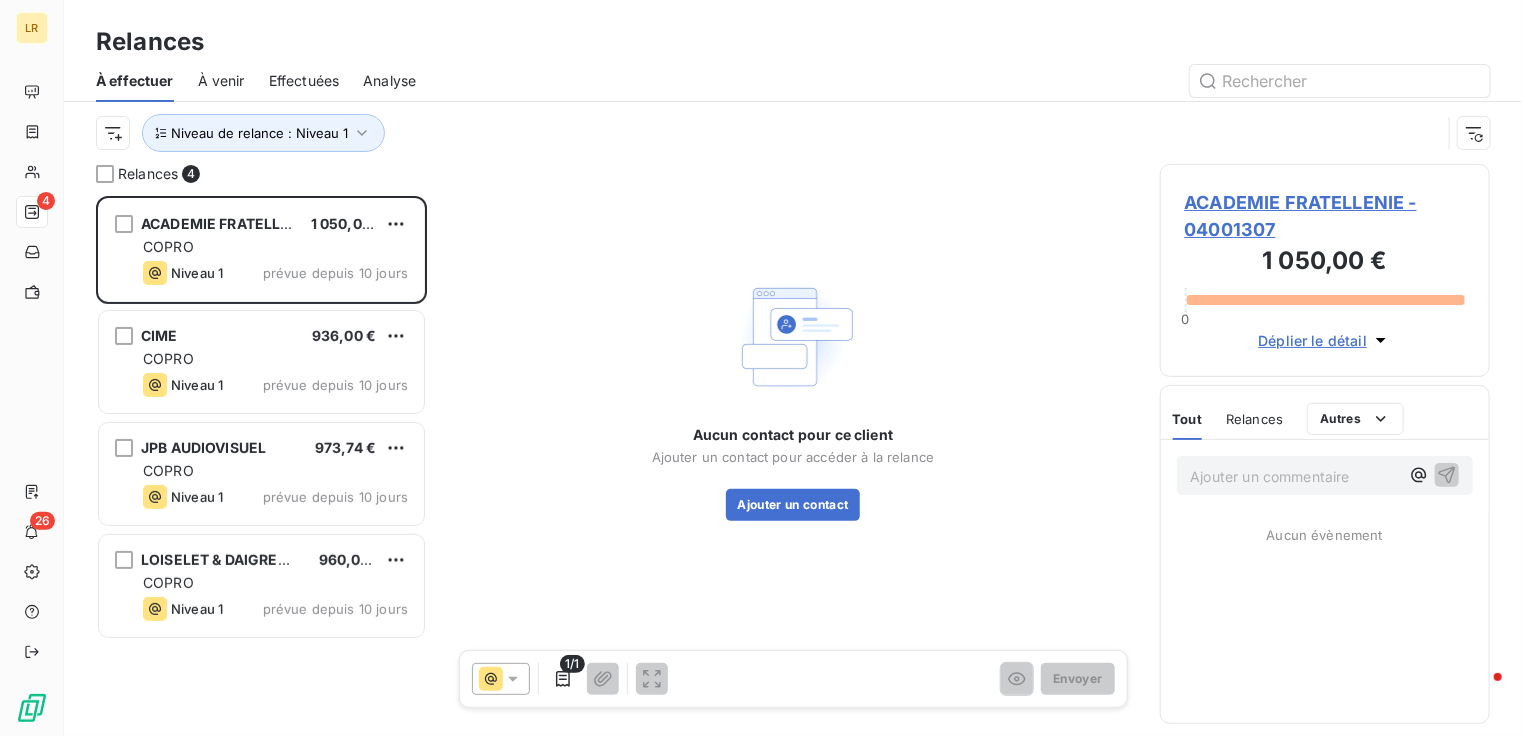 click at bounding box center (965, 81) 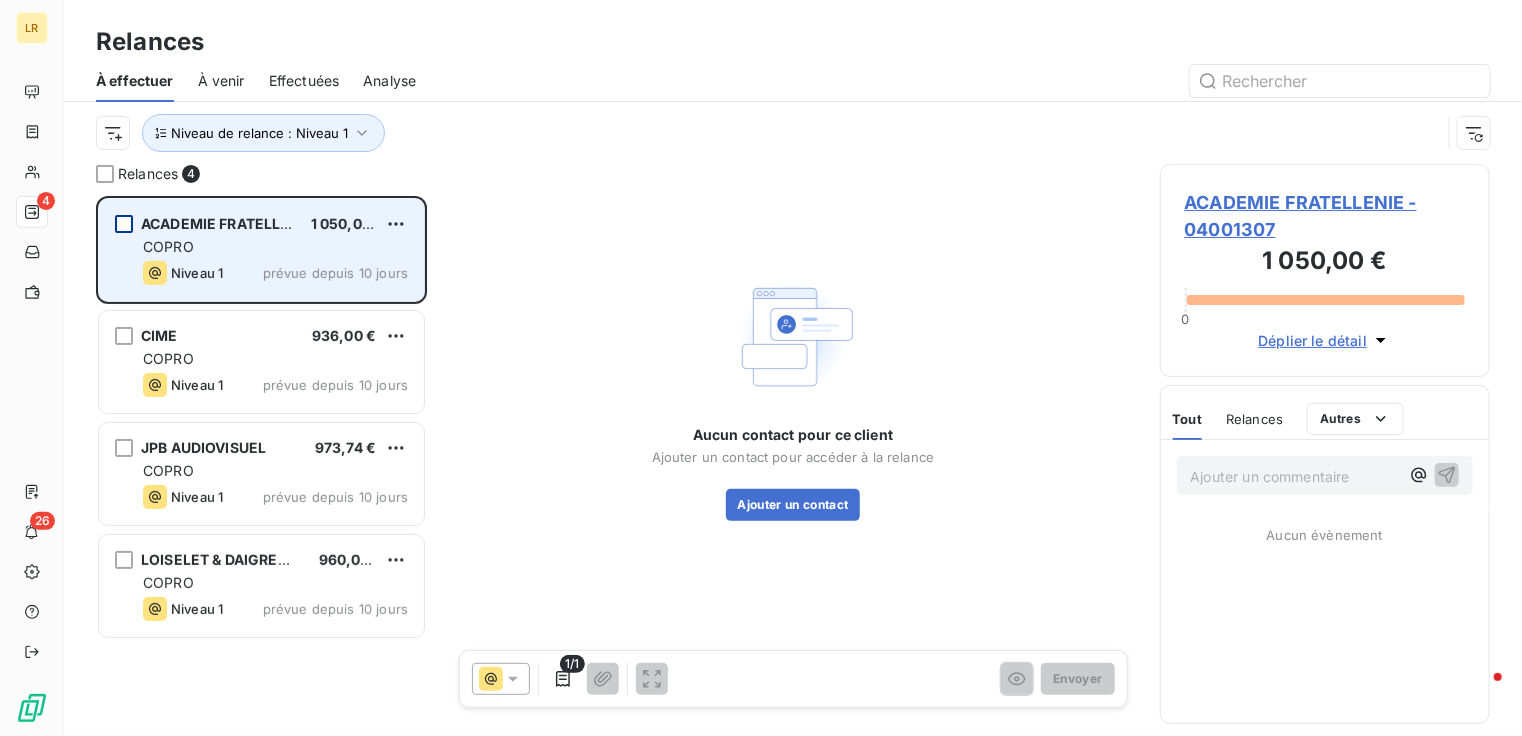 click at bounding box center [124, 224] 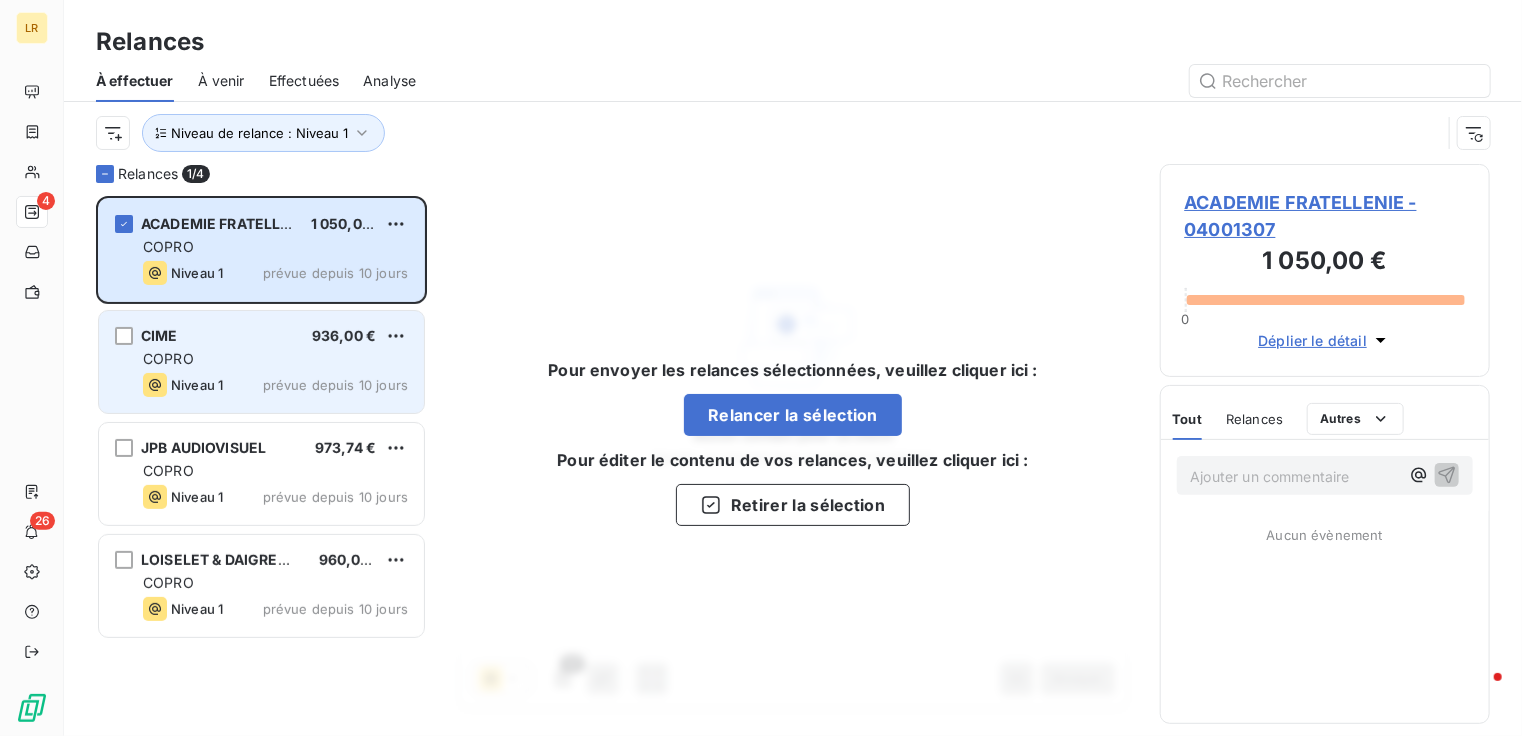 click on "CIME 936,00 € COPRO Niveau 1 prévue depuis 10 jours" at bounding box center (261, 362) 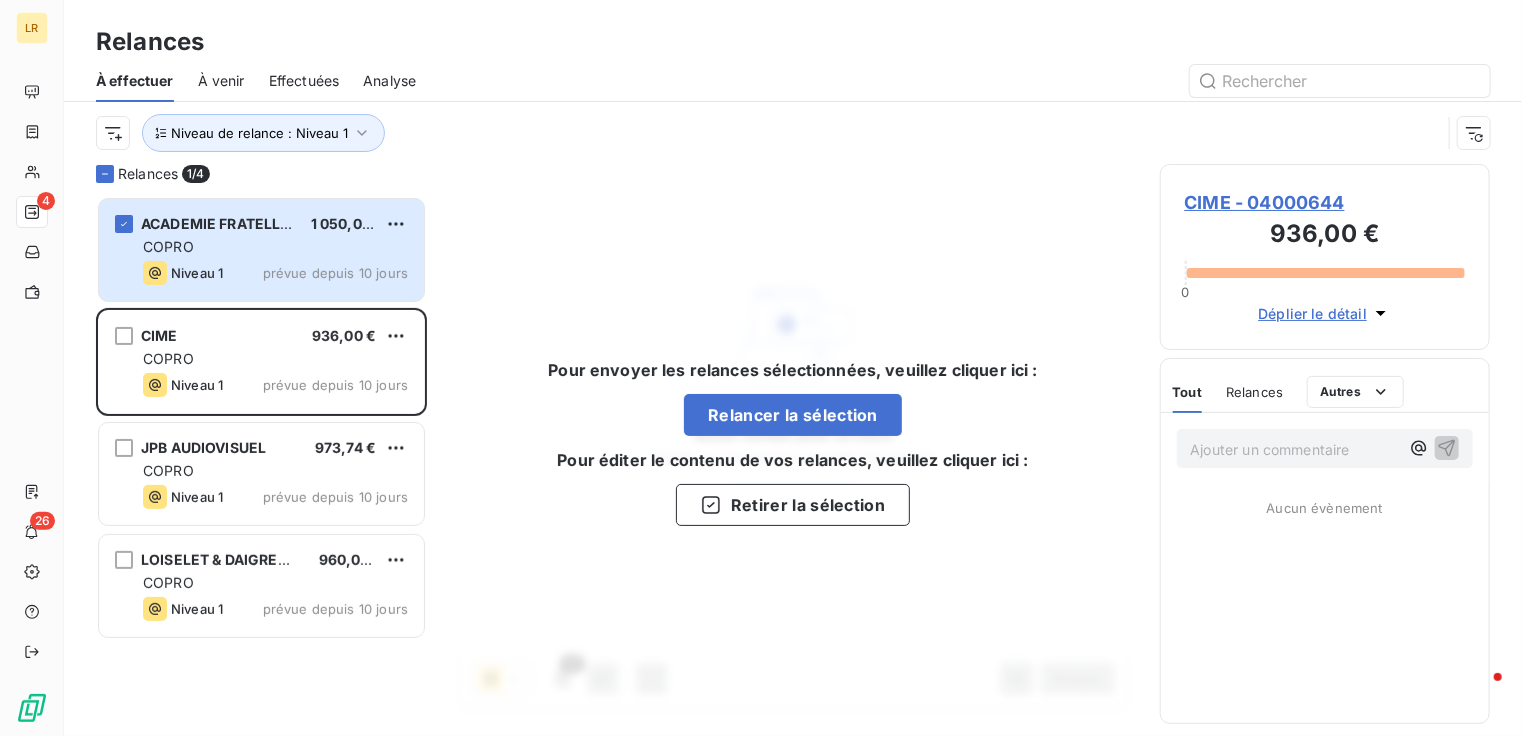 click on "Niveau de relance  : Niveau 1" at bounding box center (768, 133) 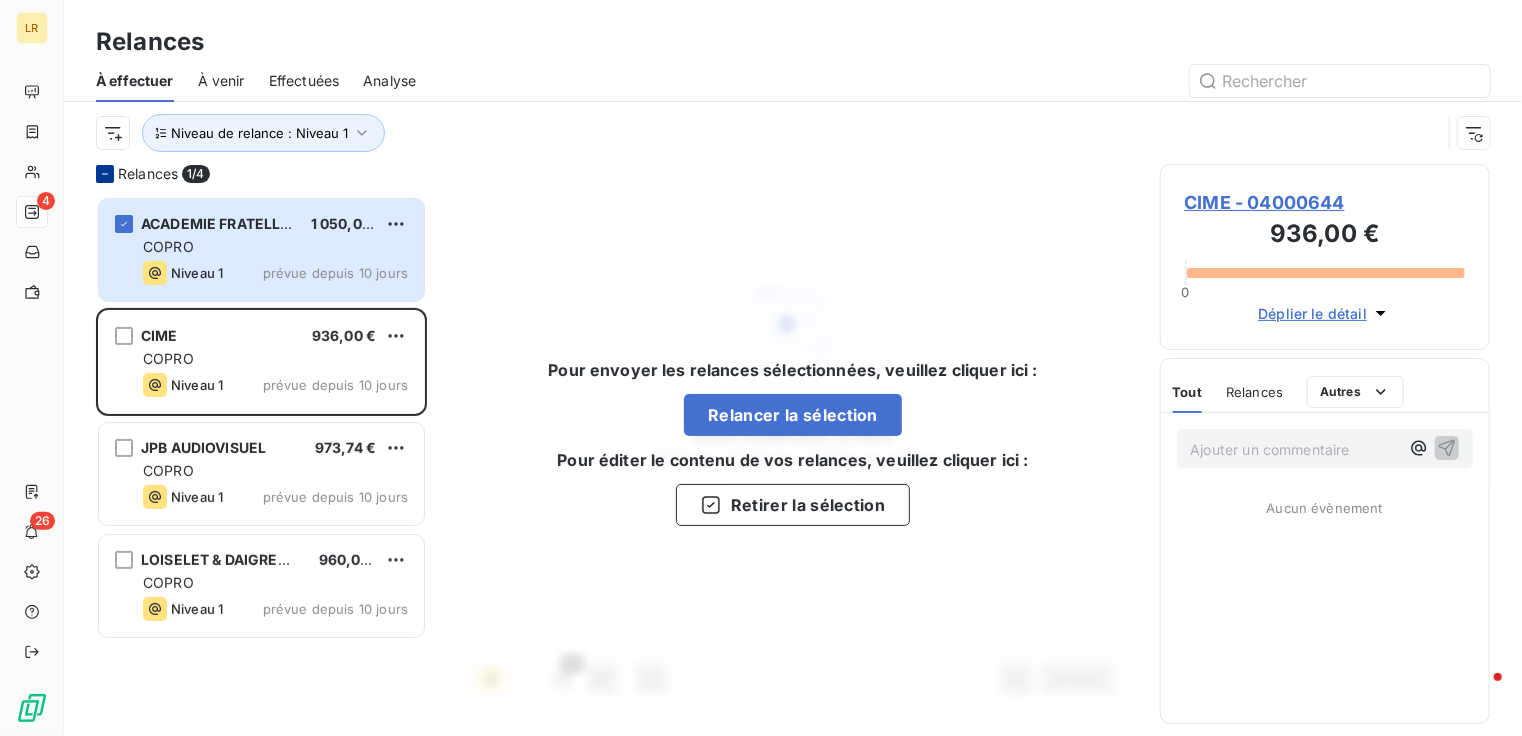 click 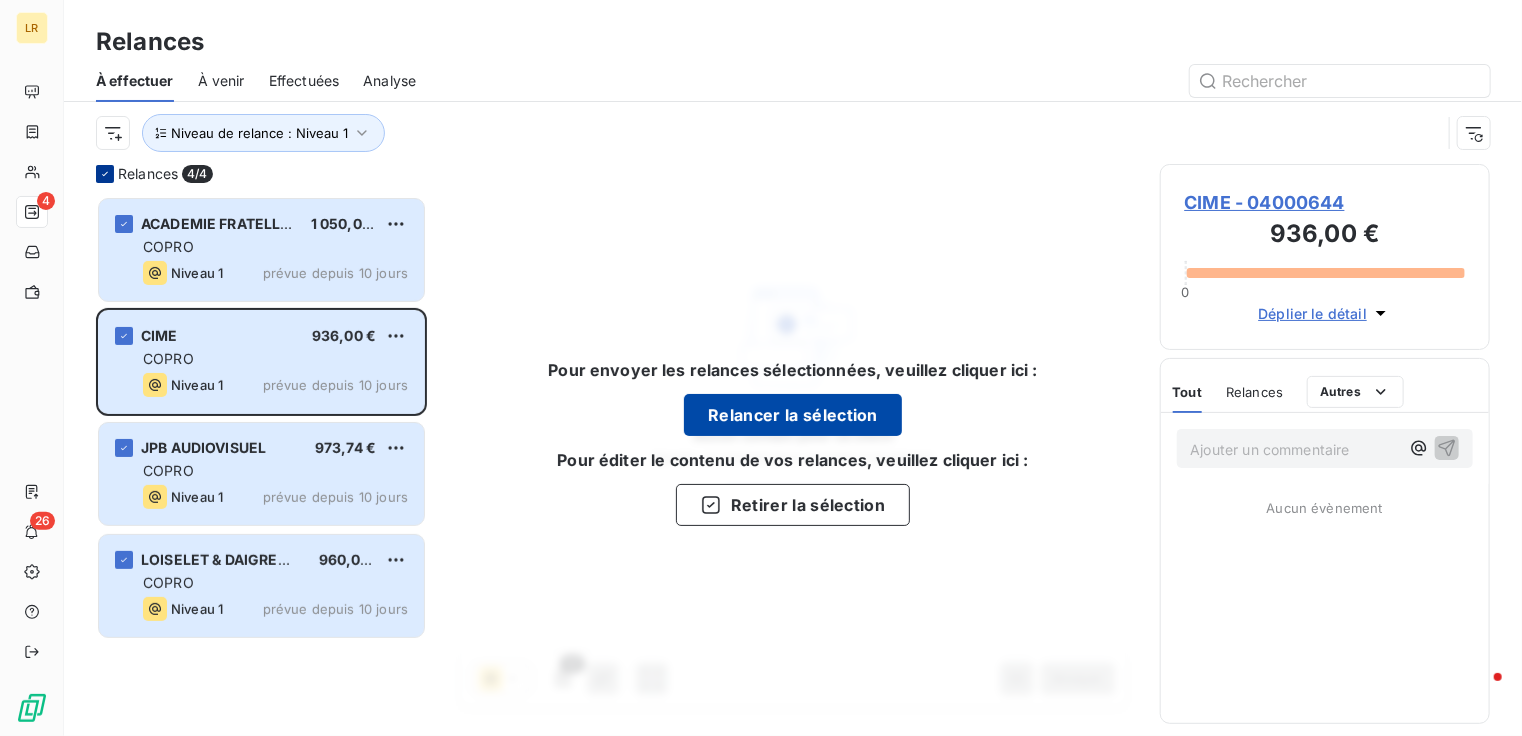 click on "Relancer la sélection" at bounding box center [793, 415] 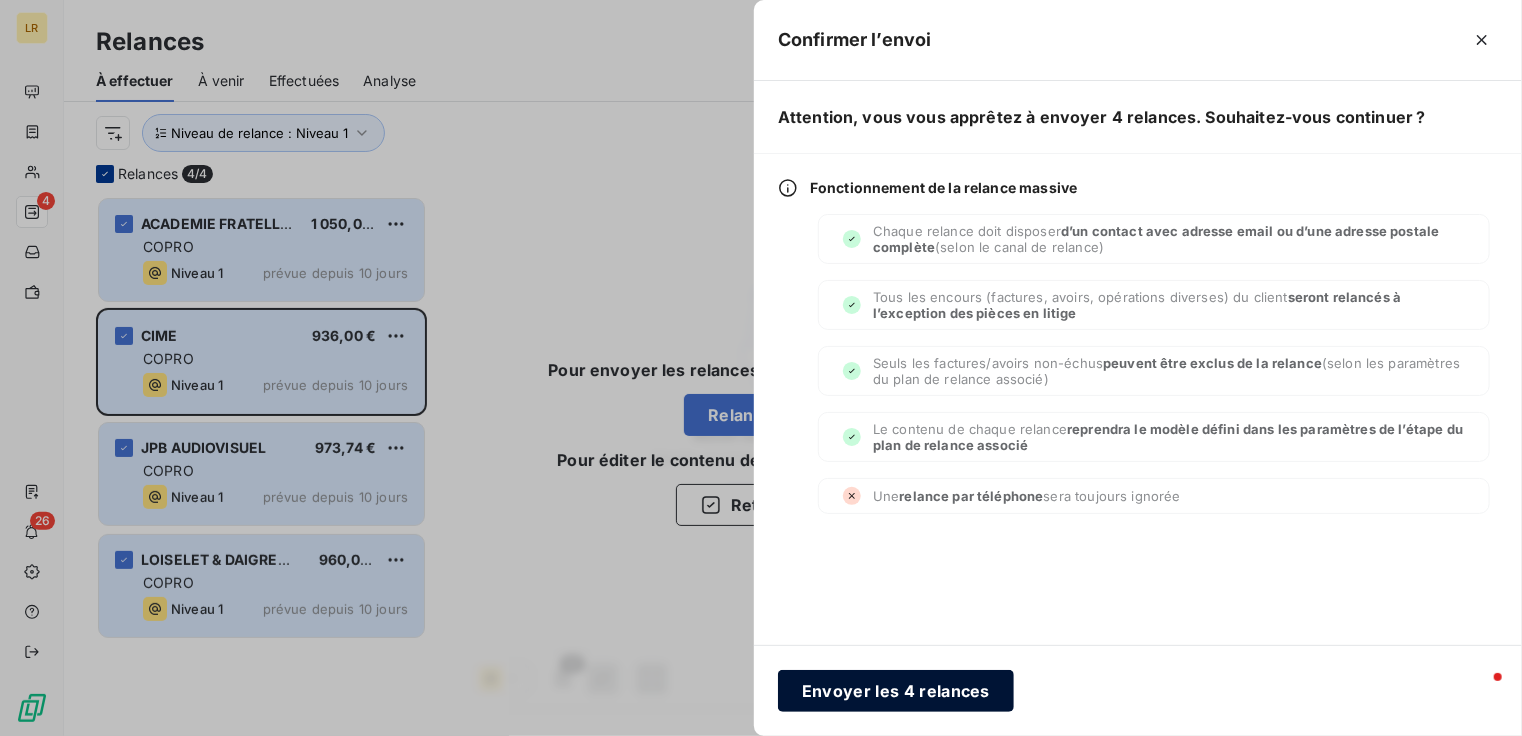 click on "Envoyer les 4 relances" at bounding box center (896, 691) 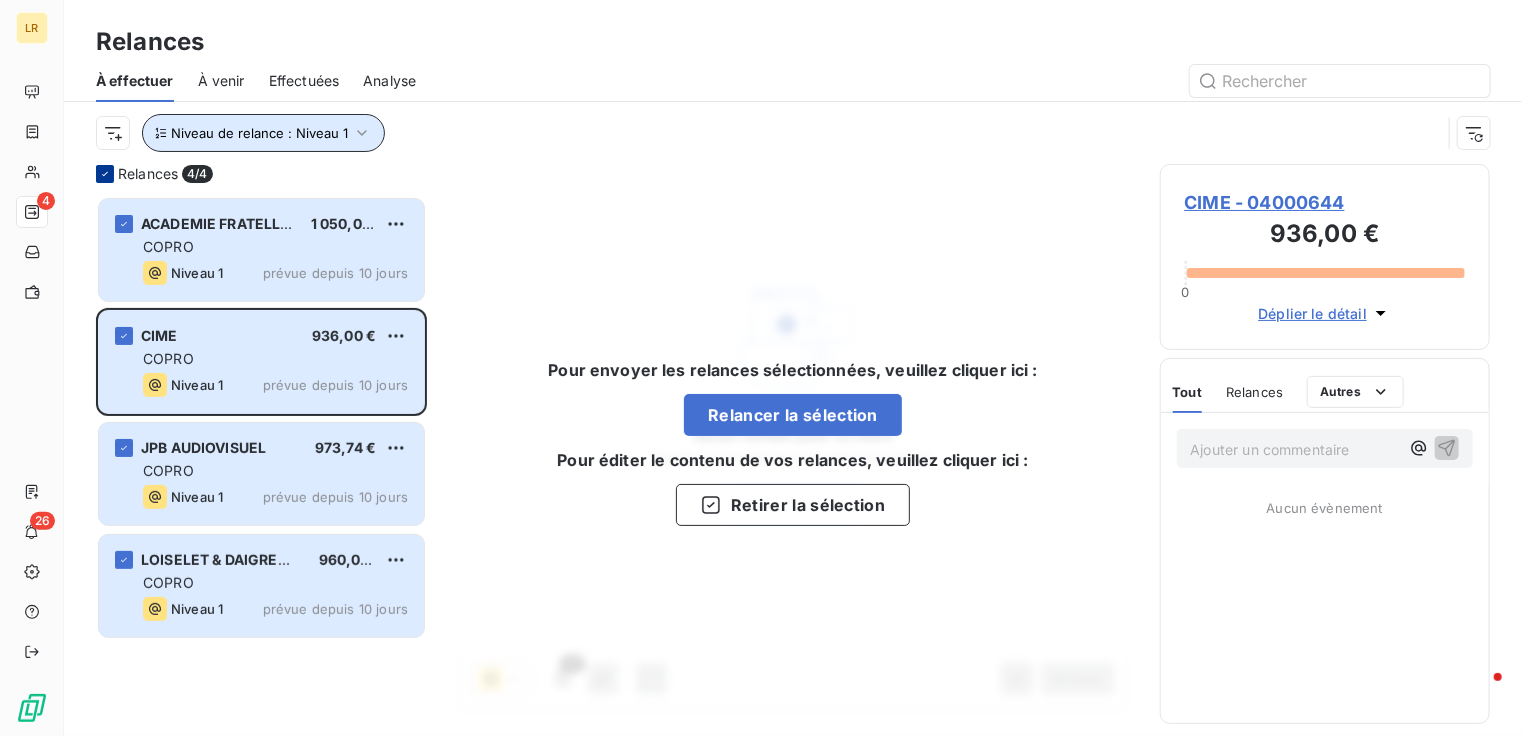 click 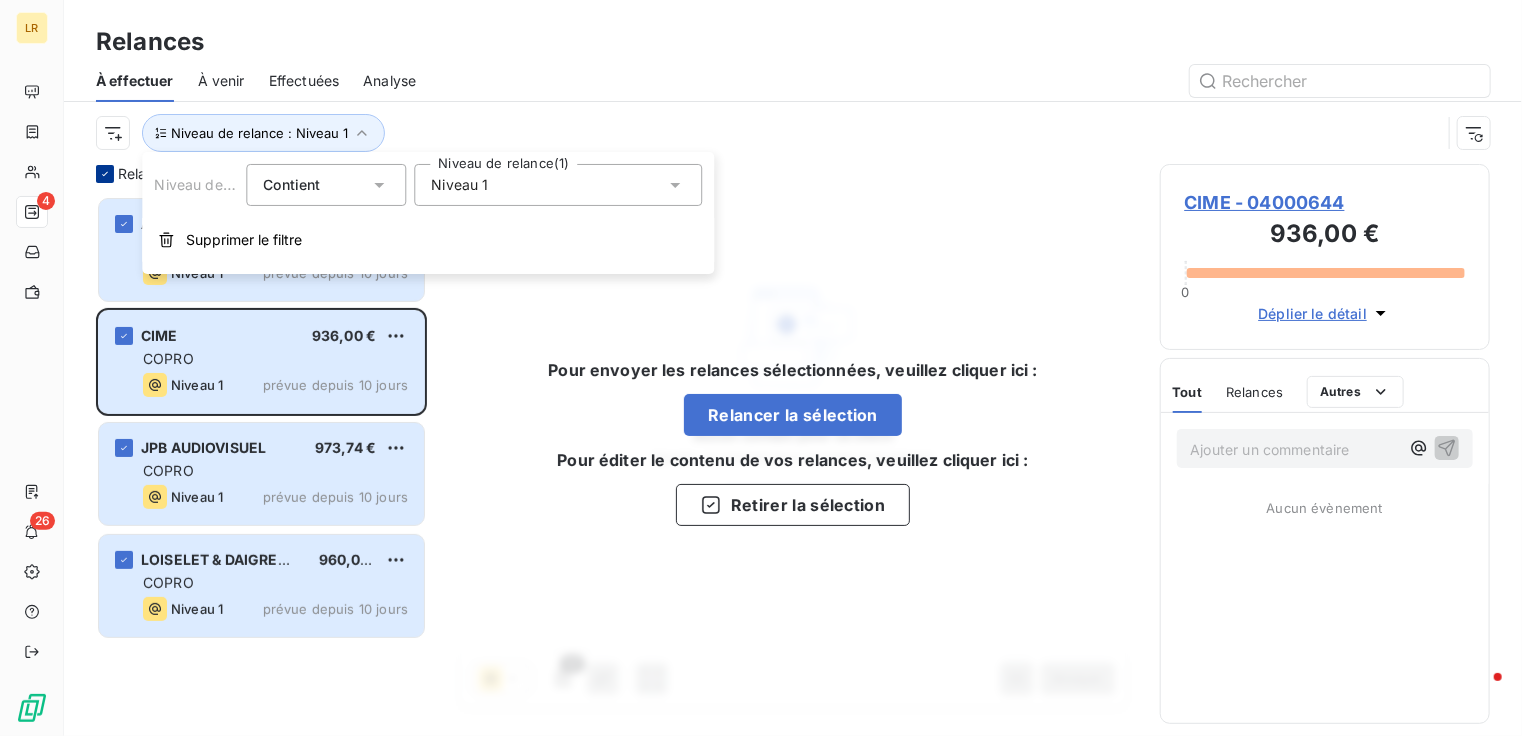 click 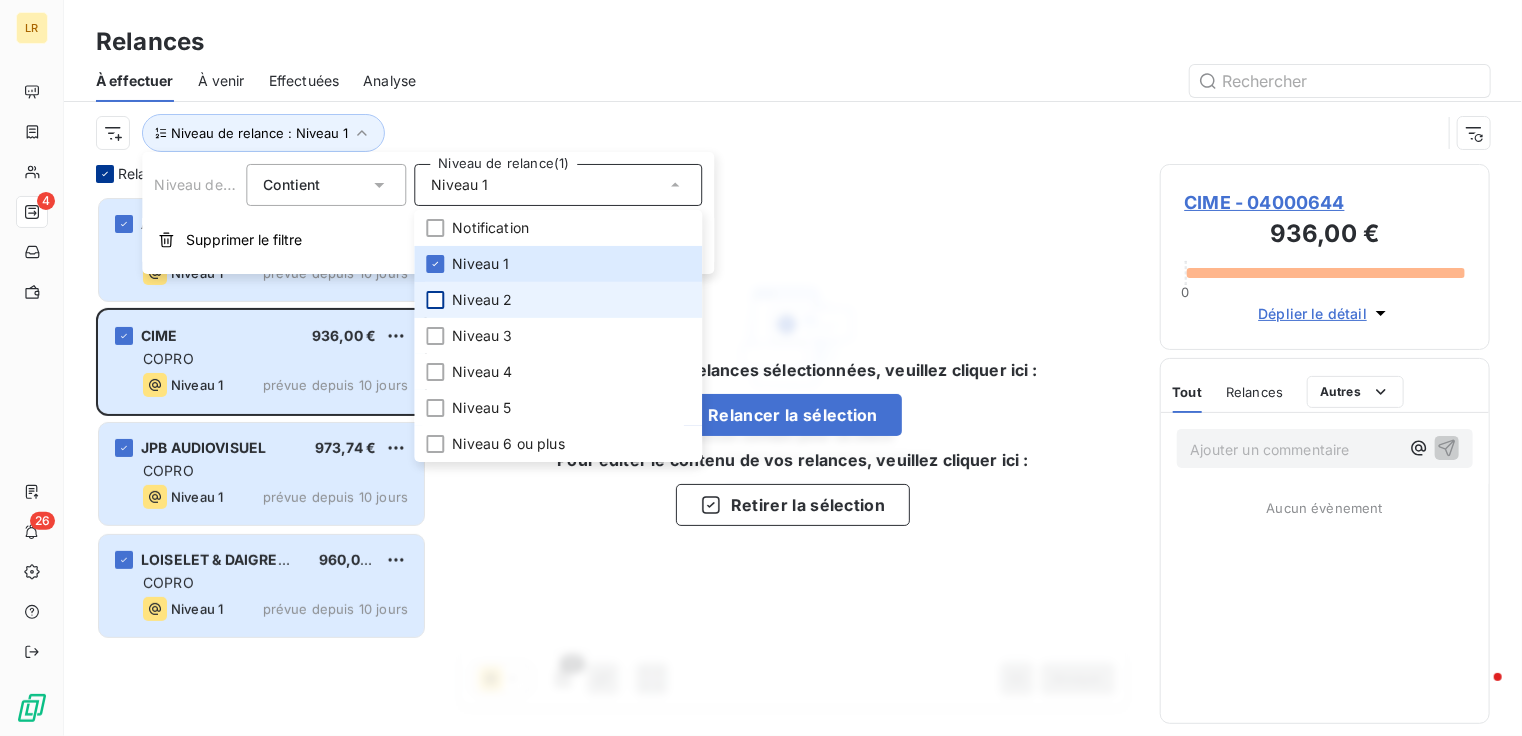 click at bounding box center (435, 300) 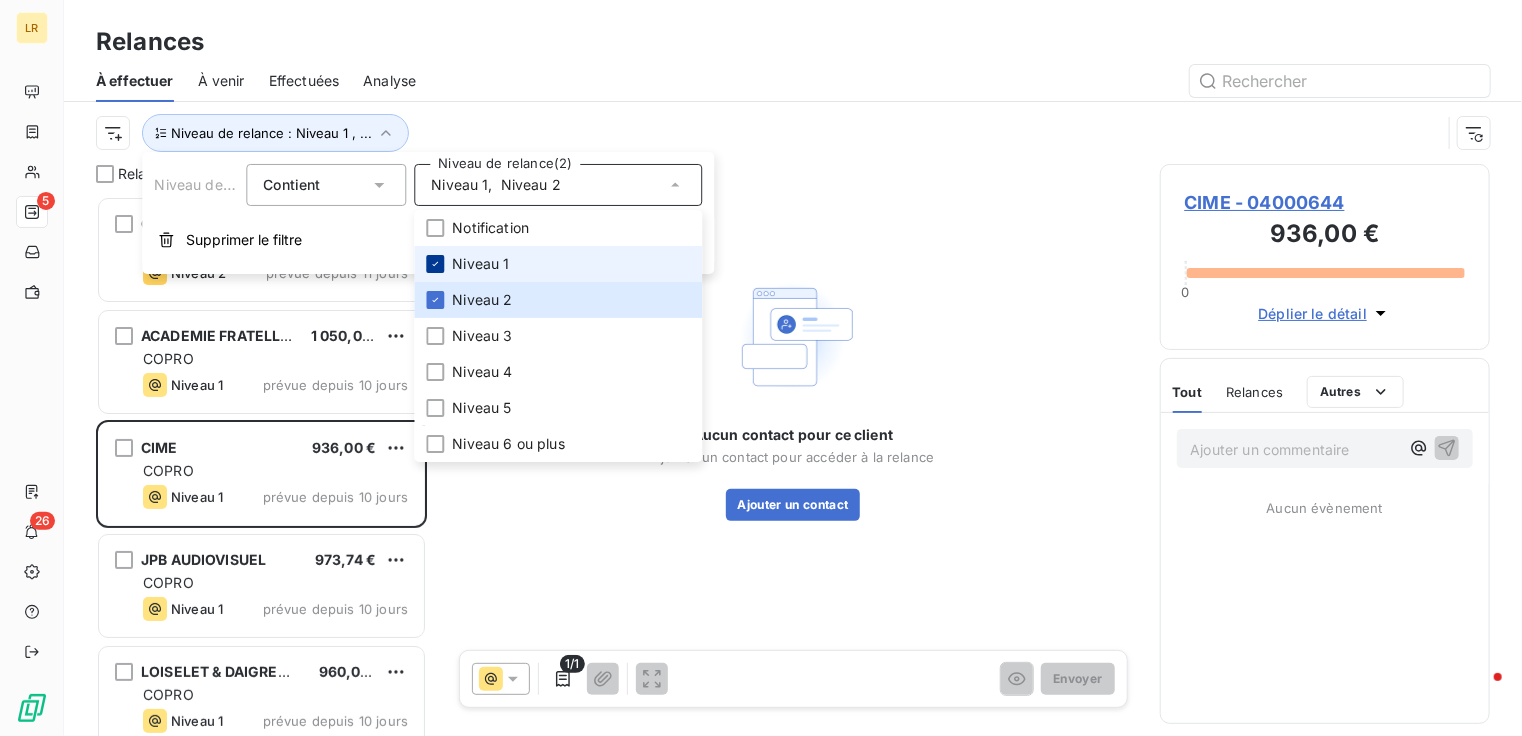 scroll, scrollTop: 16, scrollLeft: 16, axis: both 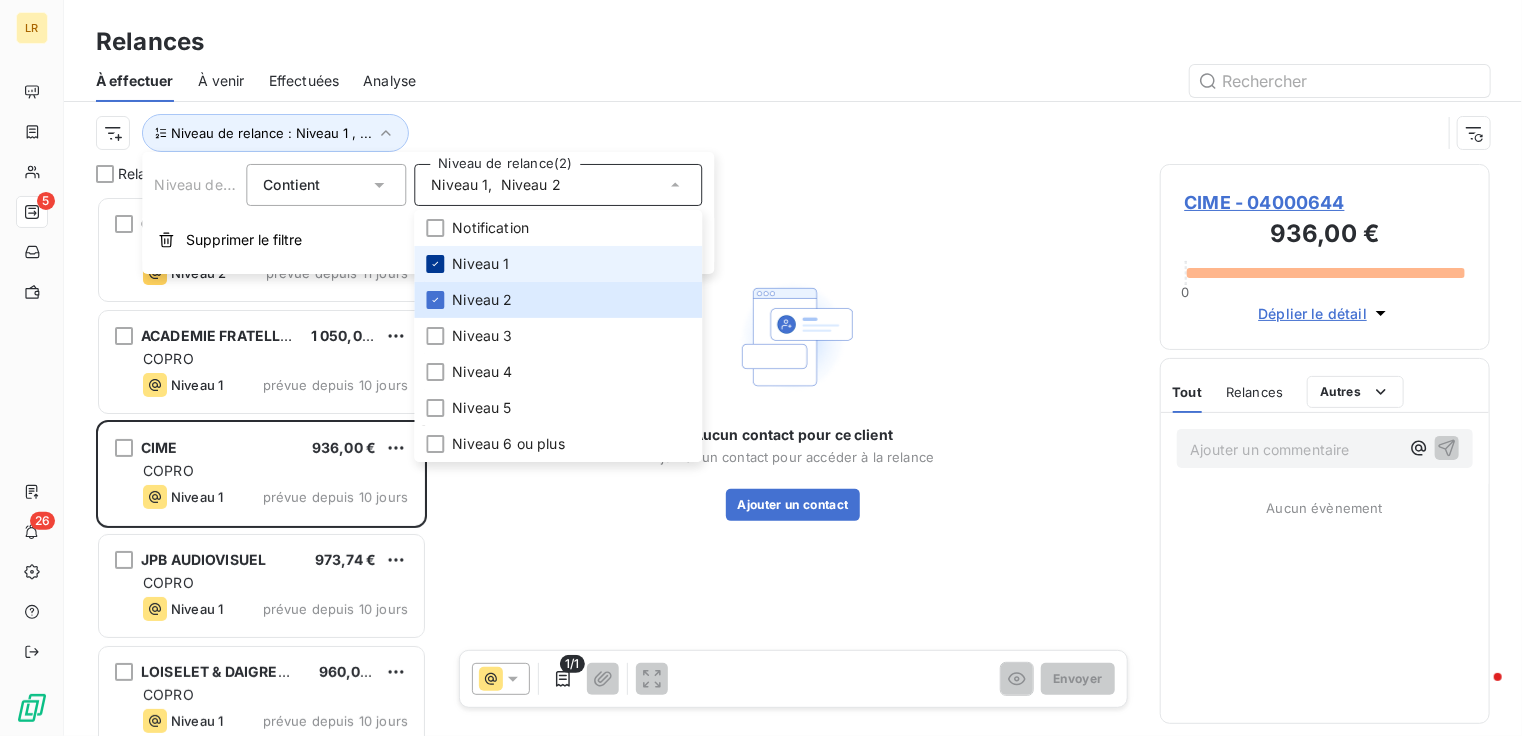 click 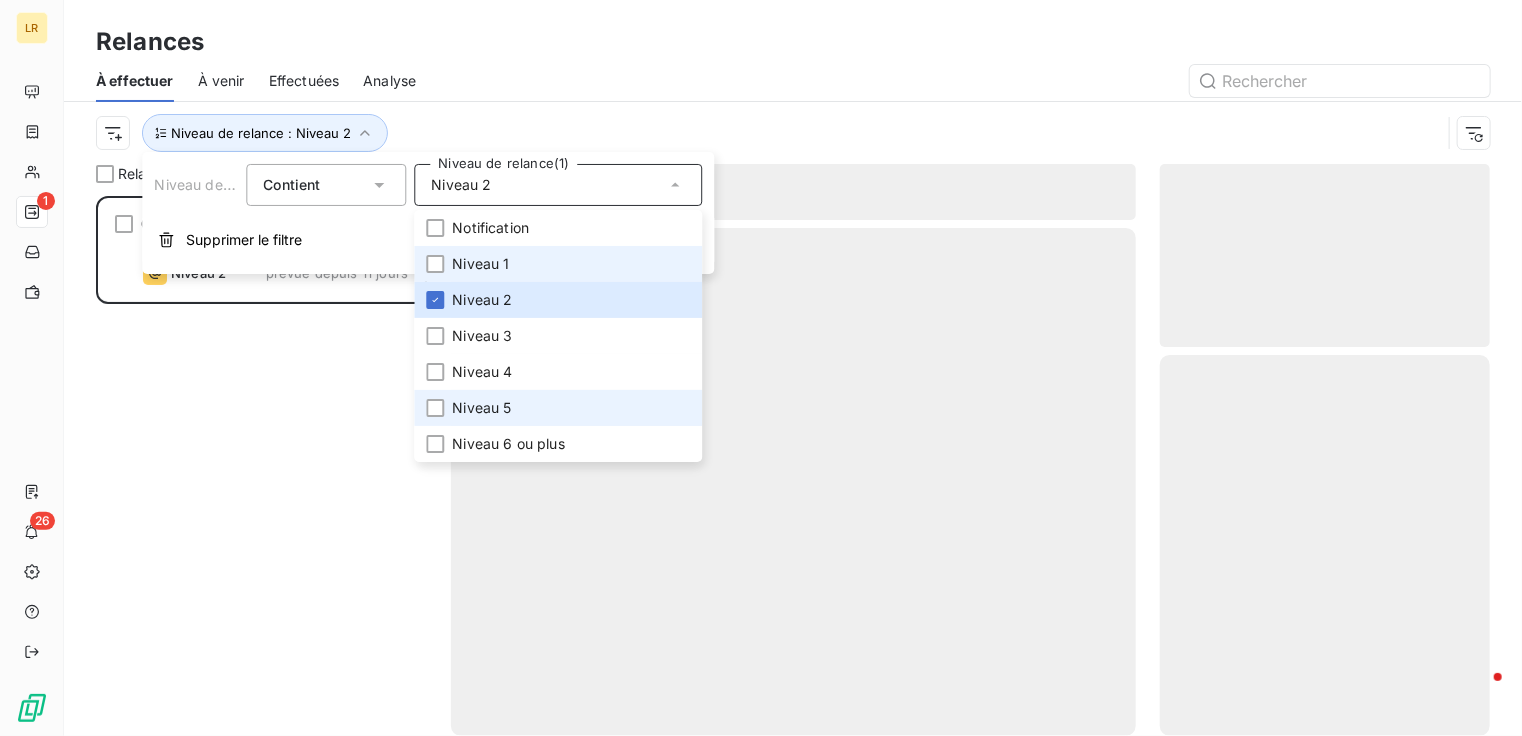scroll, scrollTop: 16, scrollLeft: 16, axis: both 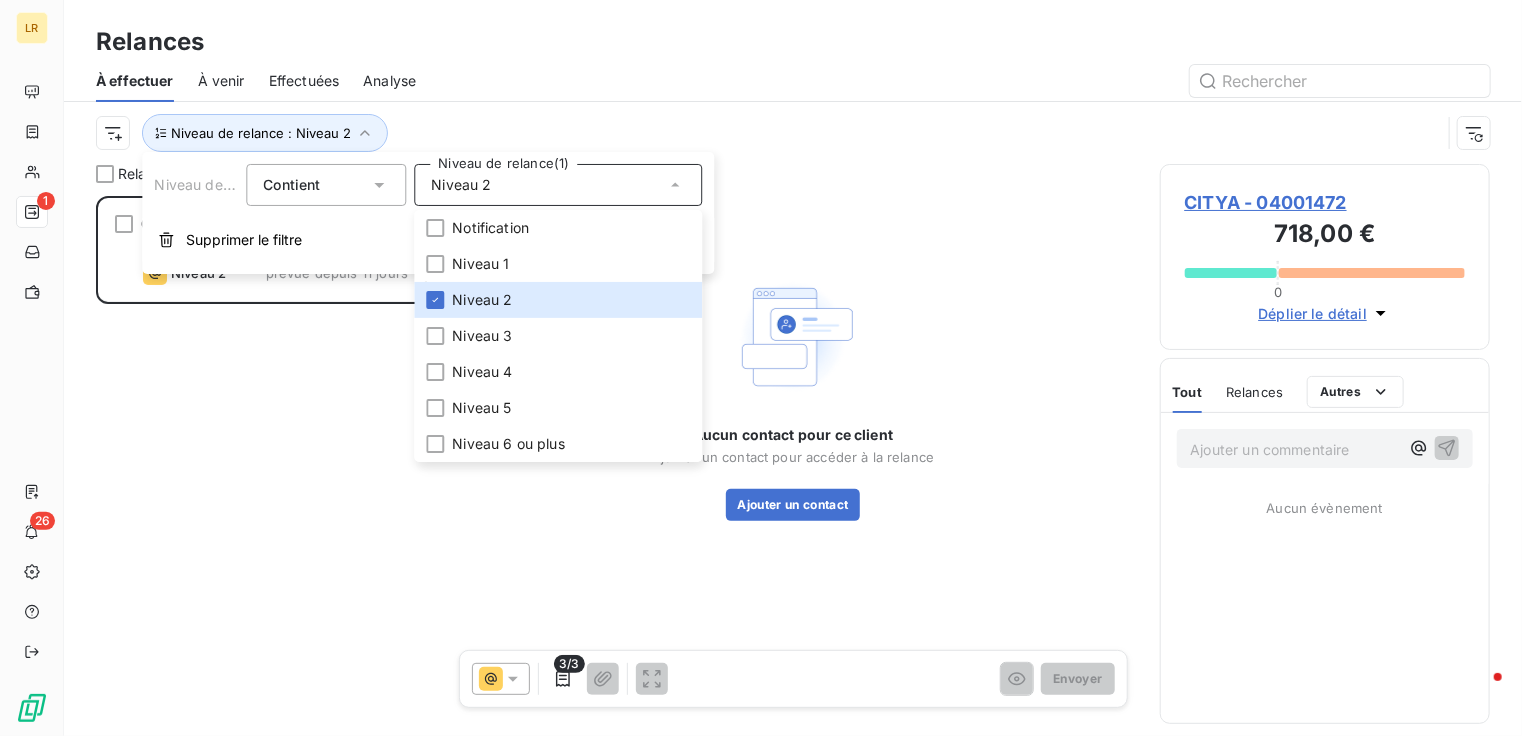 click on "CITYA 718,00 € COPRO Niveau 2 prévue depuis 11 jours" at bounding box center (261, 466) 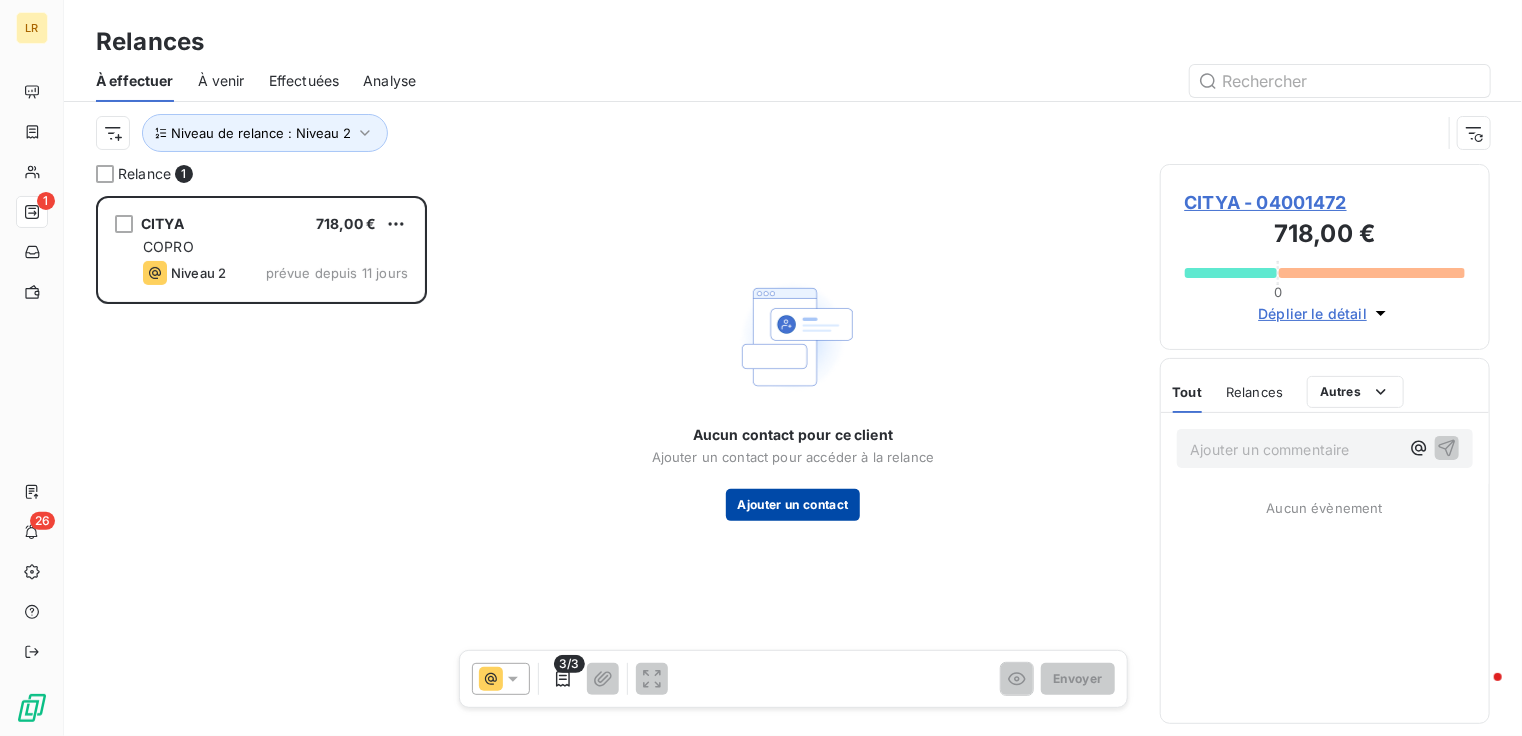 click on "Ajouter un contact" at bounding box center (793, 505) 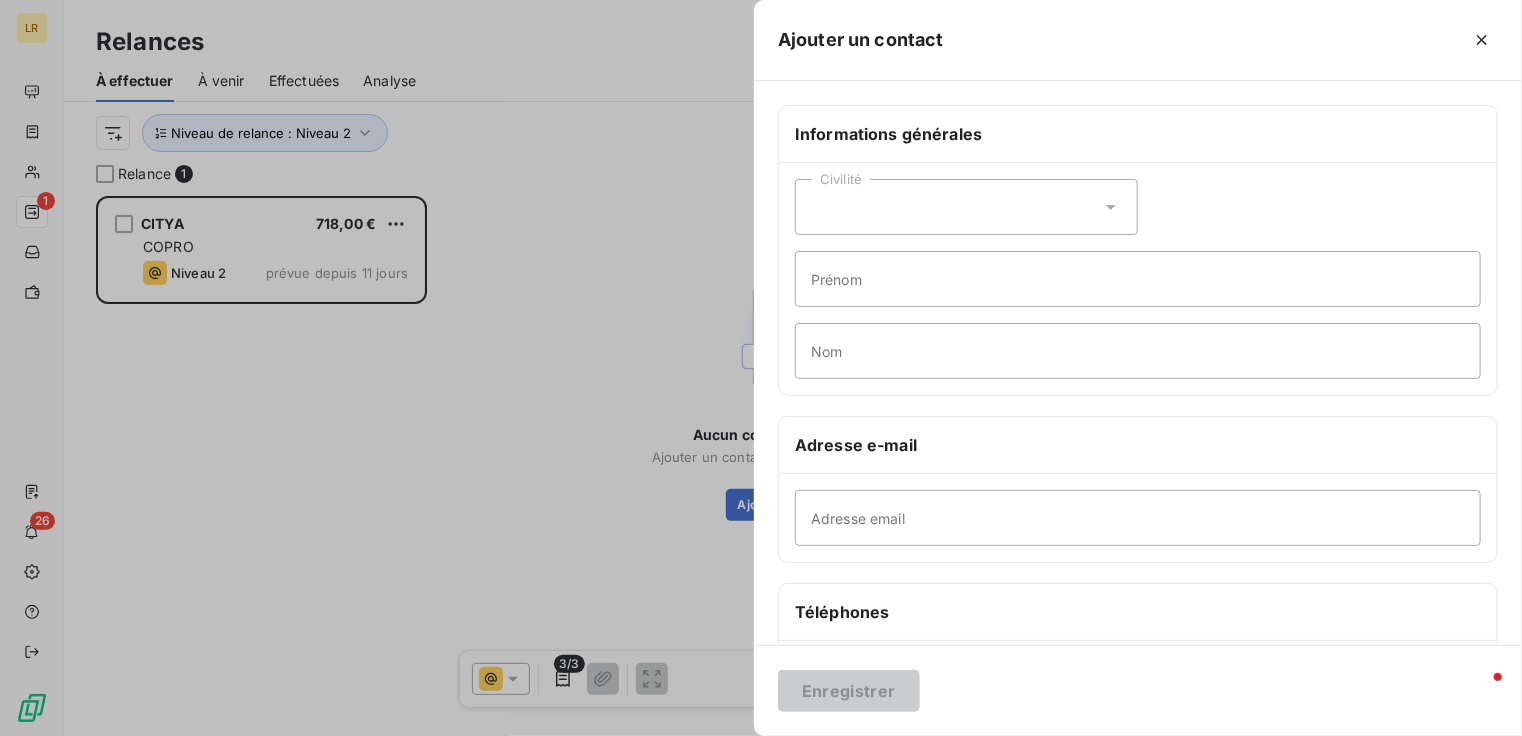 click at bounding box center (761, 368) 